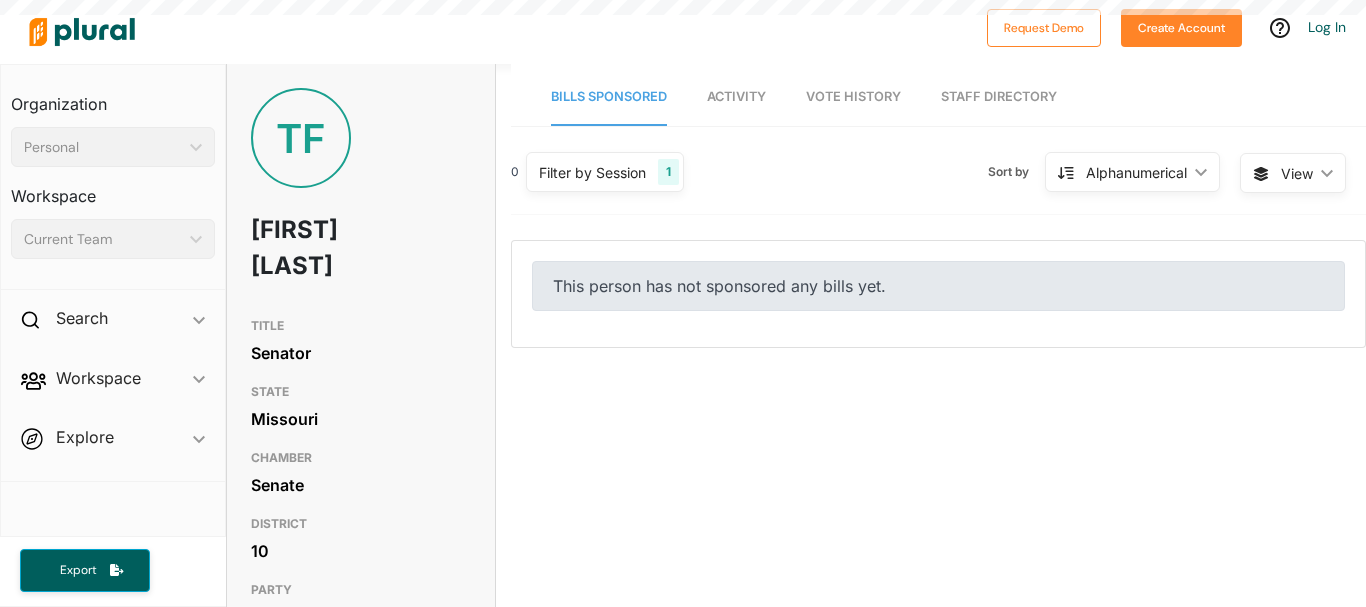 scroll, scrollTop: 0, scrollLeft: 0, axis: both 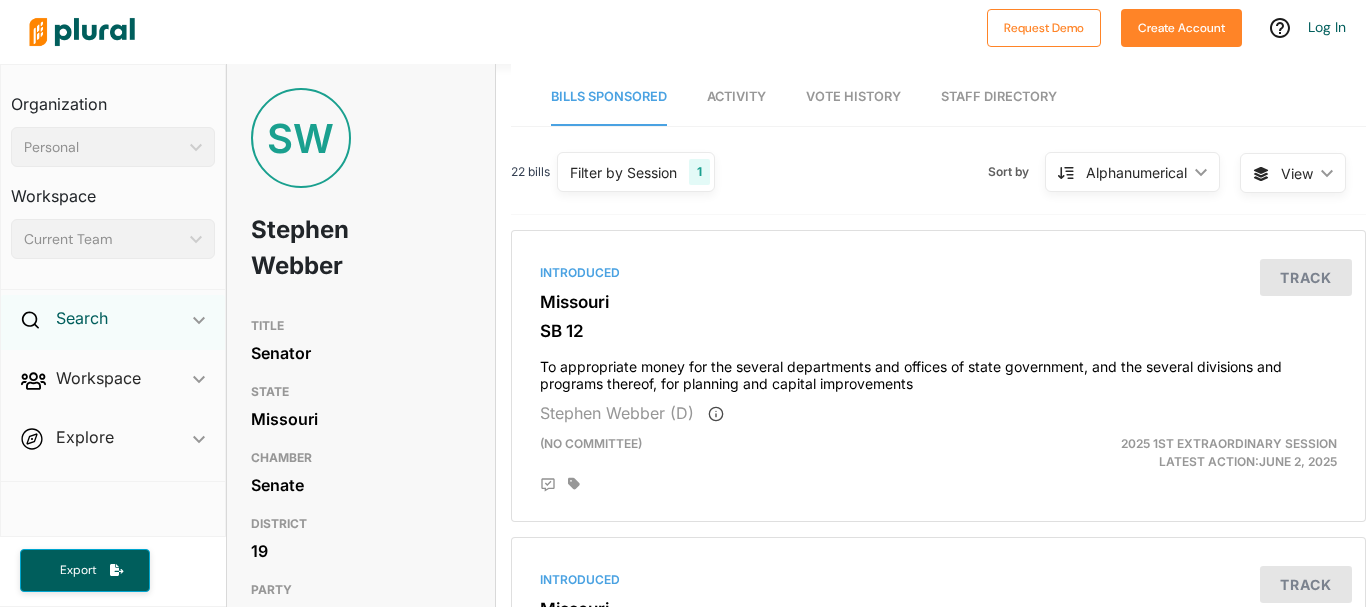 click on "Search" at bounding box center [82, 318] 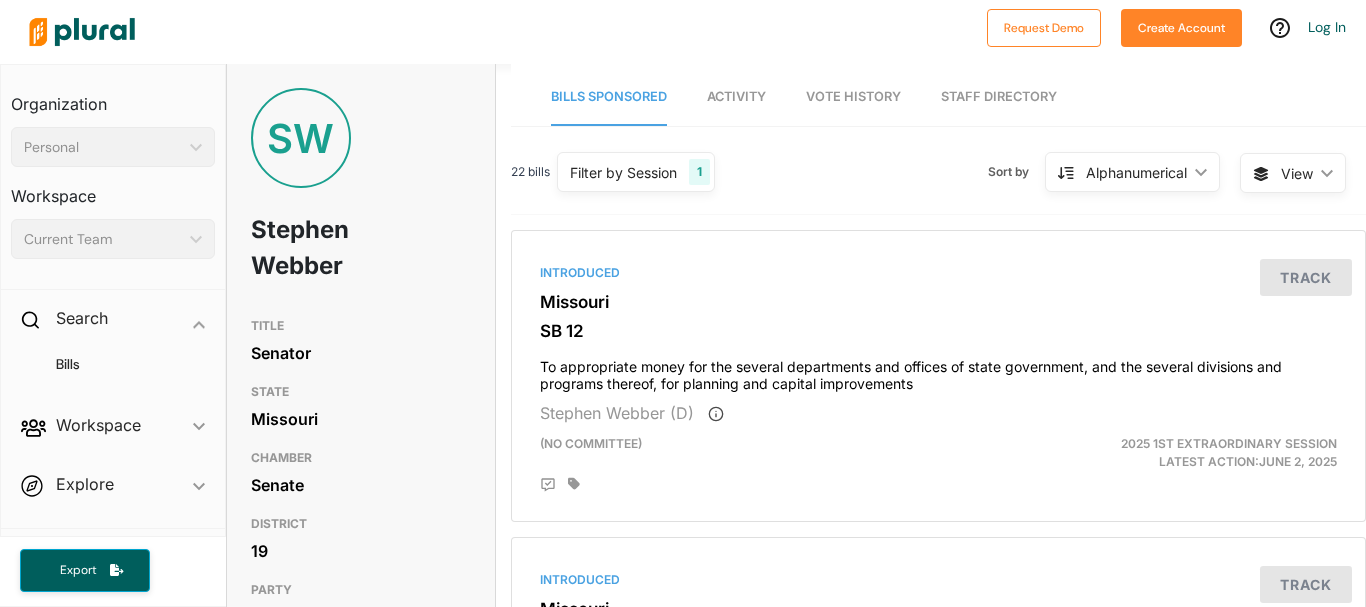 click at bounding box center [82, 32] 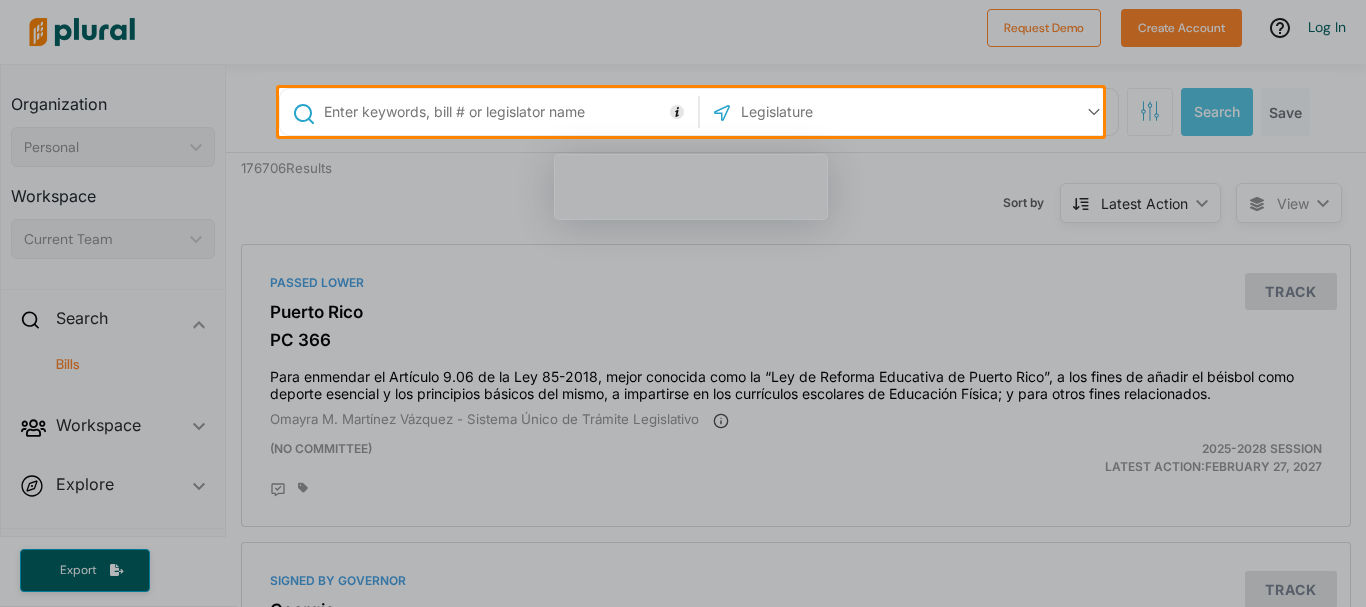 click at bounding box center (507, 112) 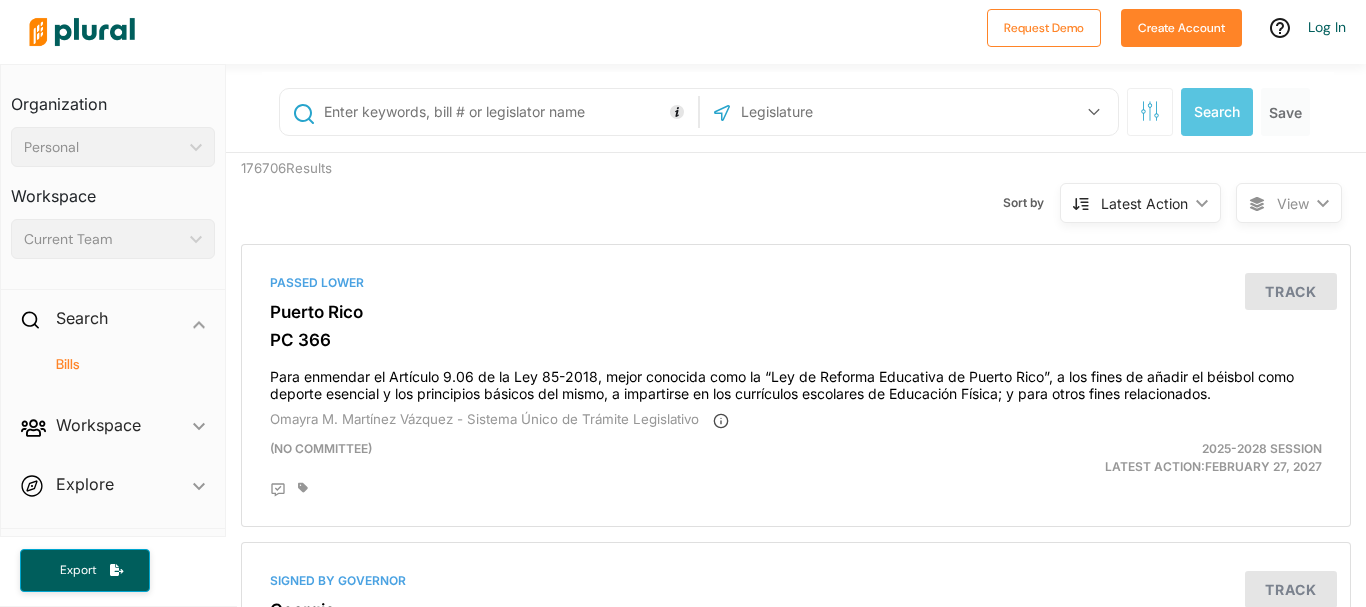 paste on "Mike Bernskoetter" 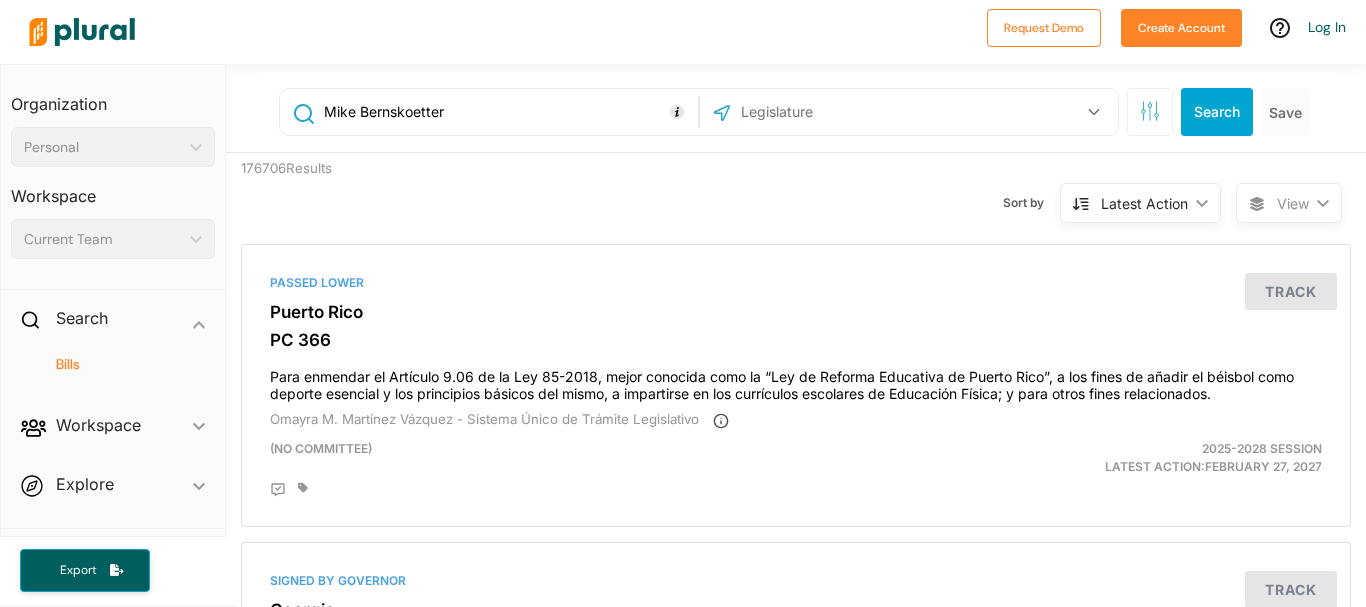 type on "Mike Bernskoetter" 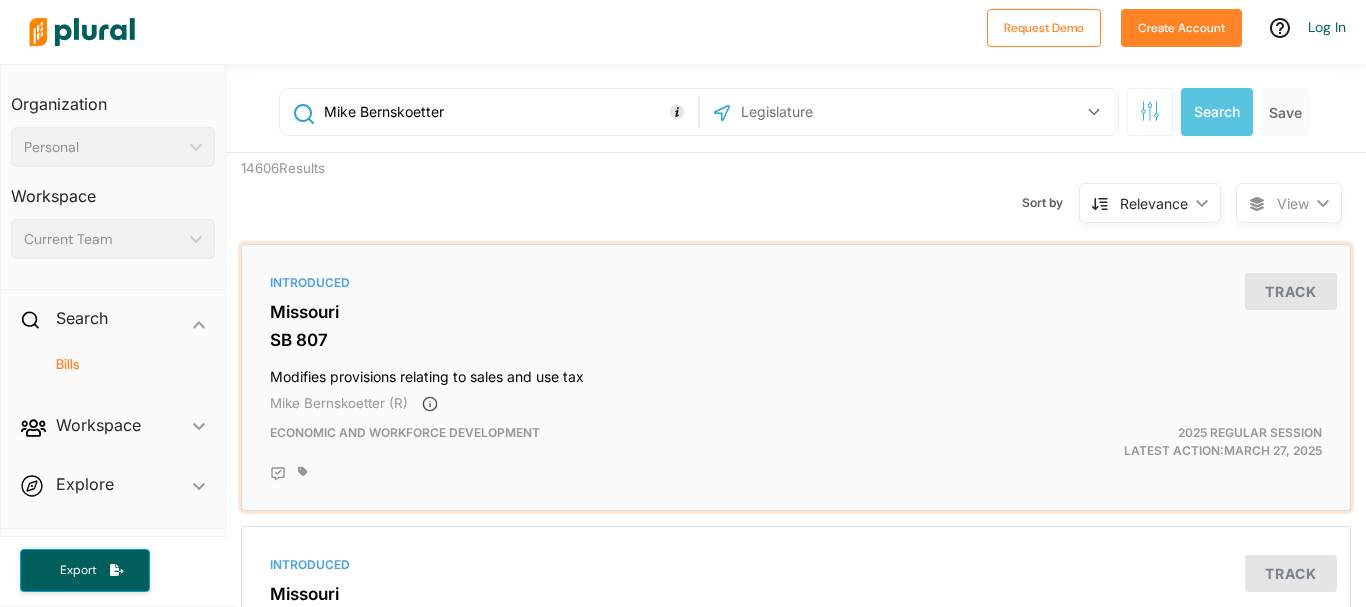 click on "Missouri" at bounding box center [796, 312] 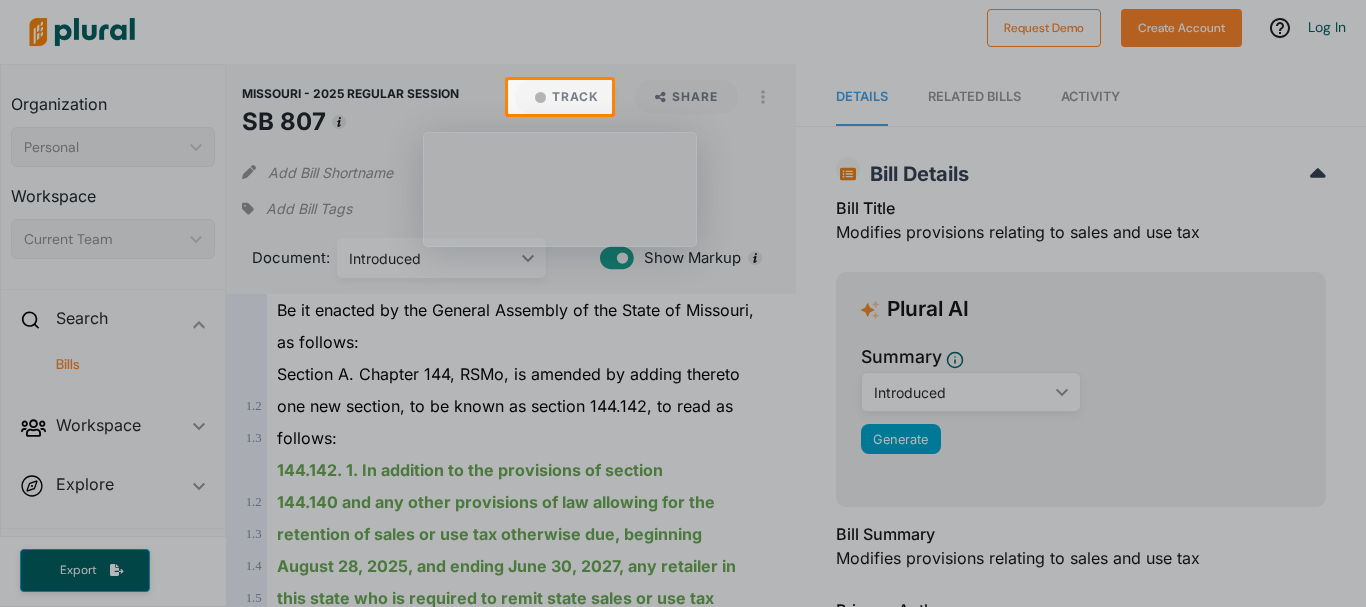 drag, startPoint x: 1360, startPoint y: 131, endPoint x: 1365, endPoint y: 321, distance: 190.06578 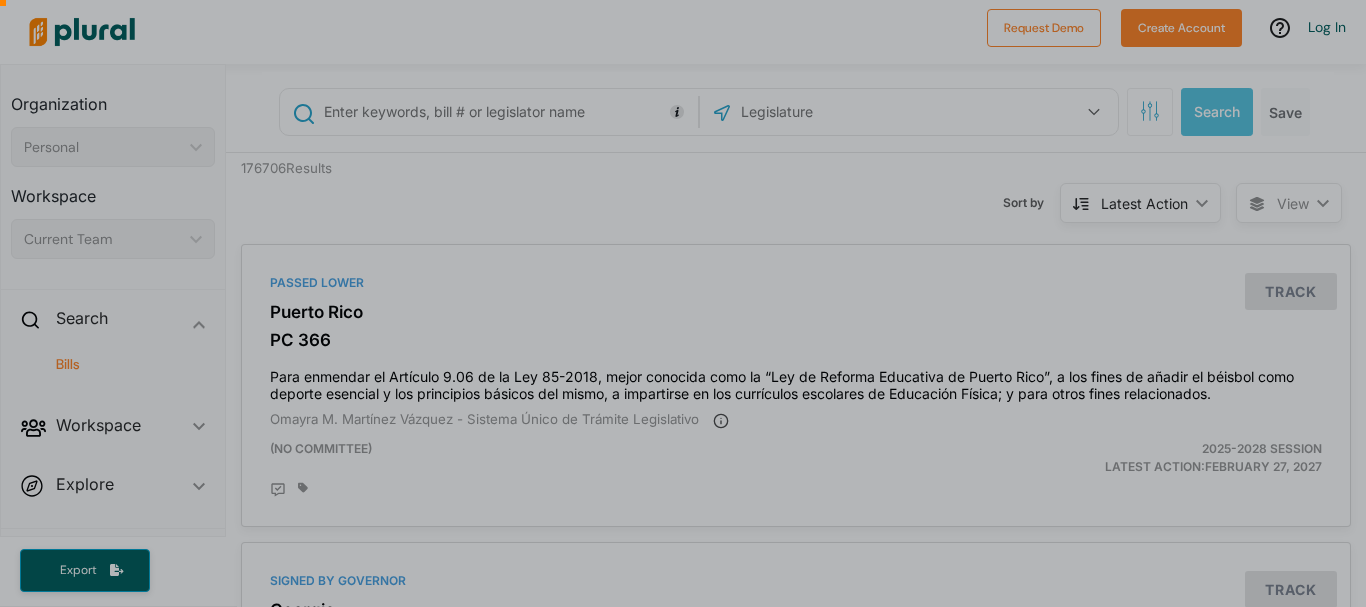type 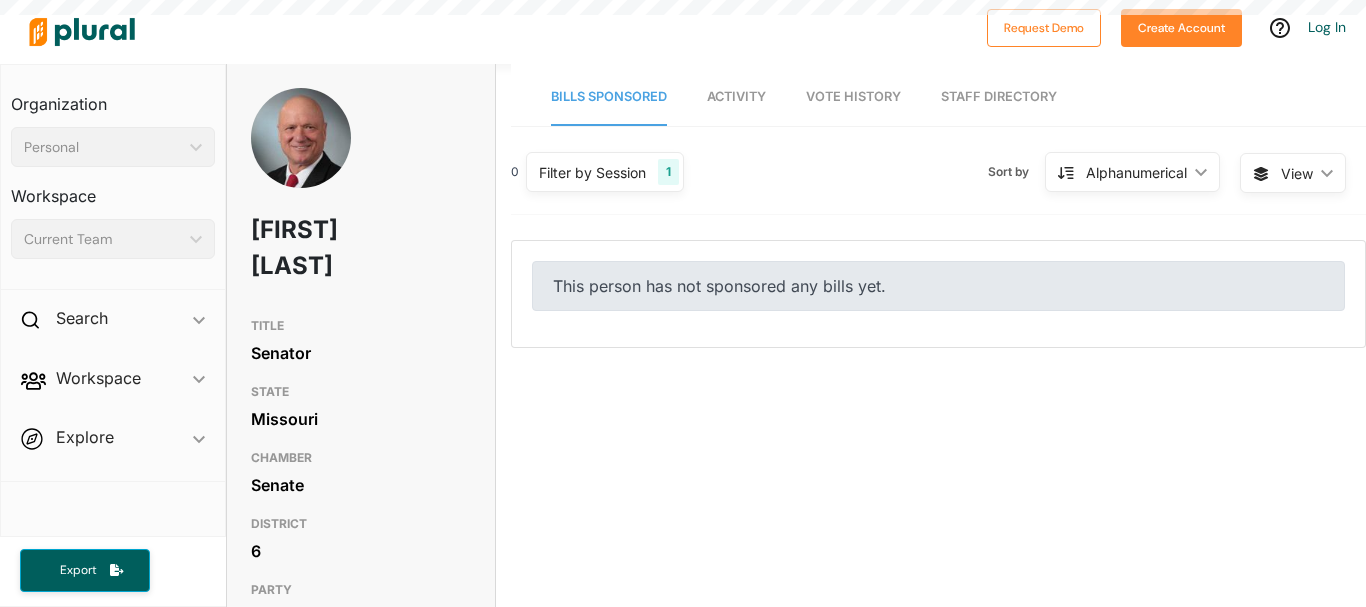 scroll, scrollTop: 0, scrollLeft: 0, axis: both 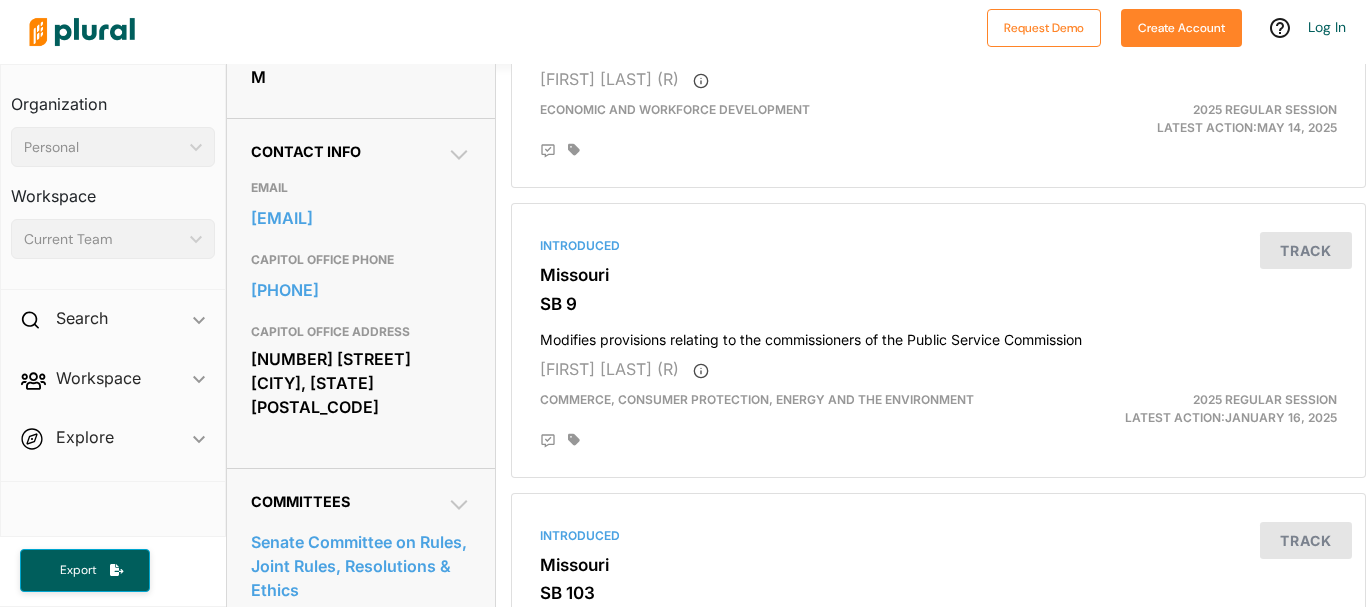 drag, startPoint x: 313, startPoint y: 309, endPoint x: 185, endPoint y: 516, distance: 243.37831 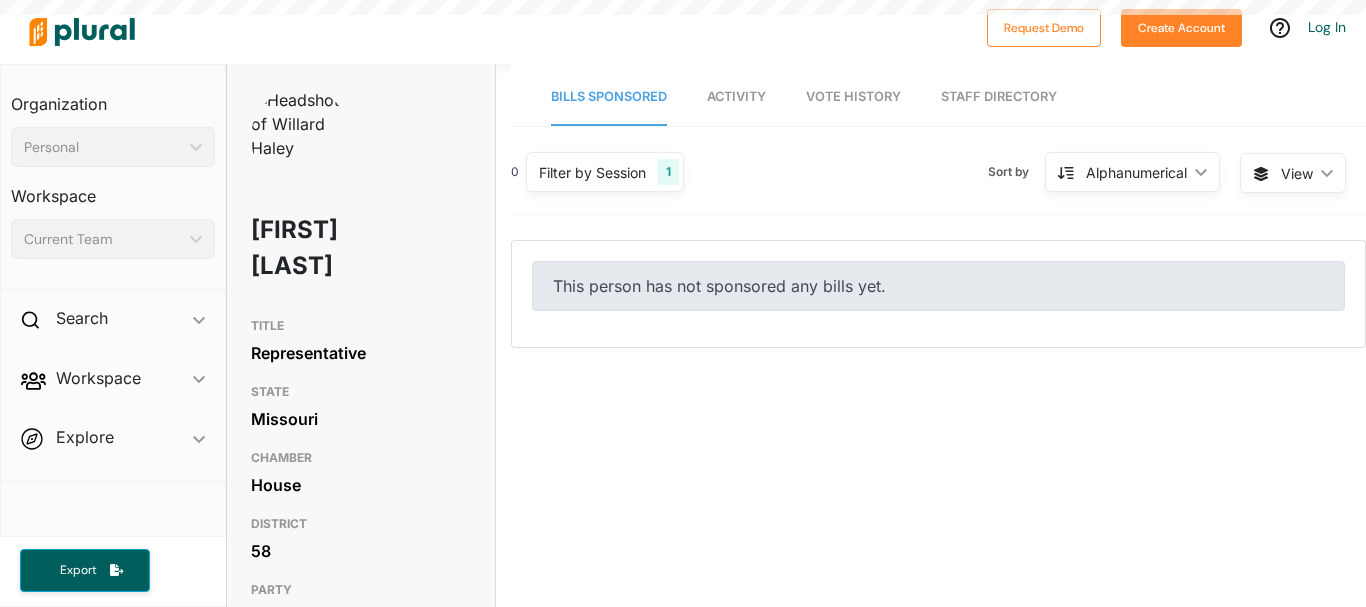 scroll, scrollTop: 0, scrollLeft: 0, axis: both 